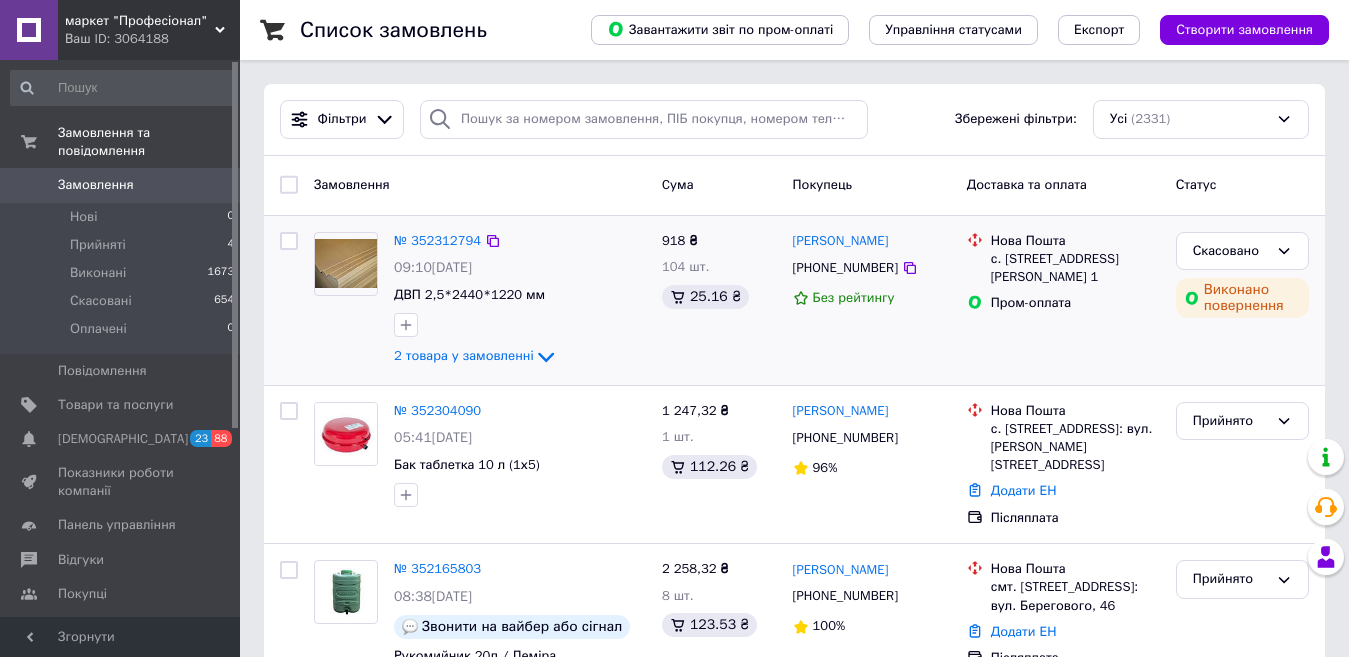 scroll, scrollTop: 300, scrollLeft: 0, axis: vertical 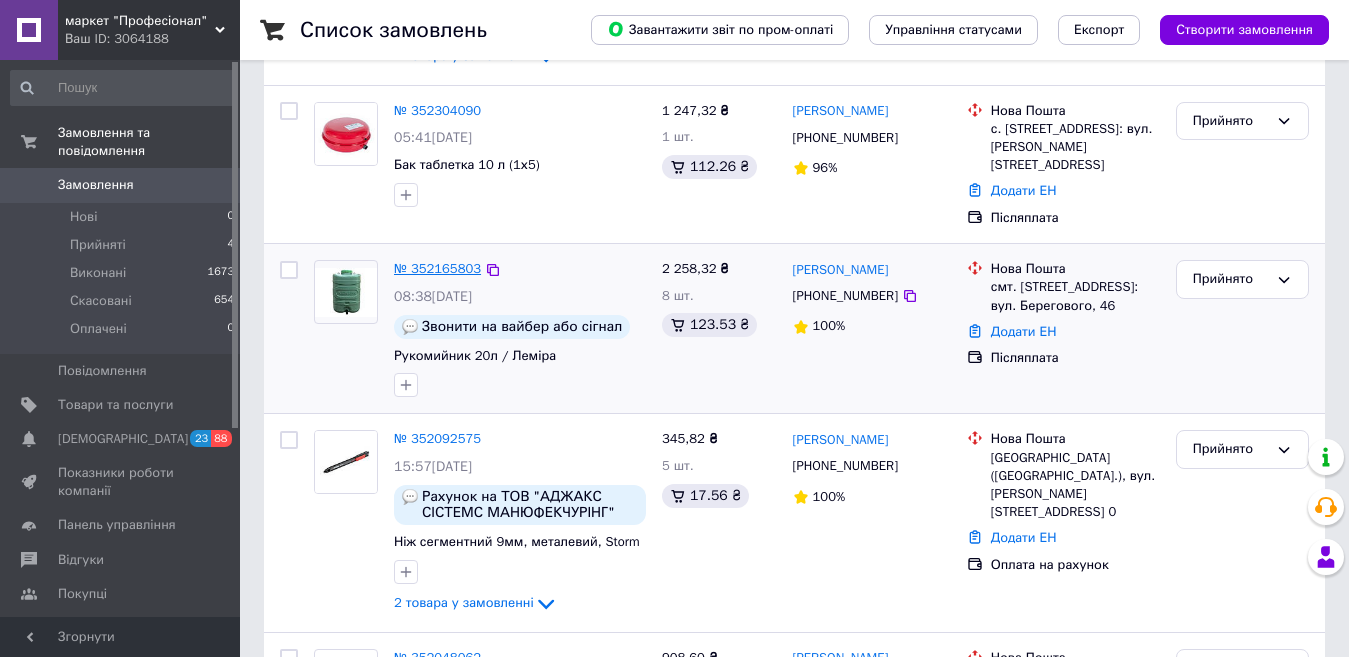 click on "№ 352165803" at bounding box center (437, 268) 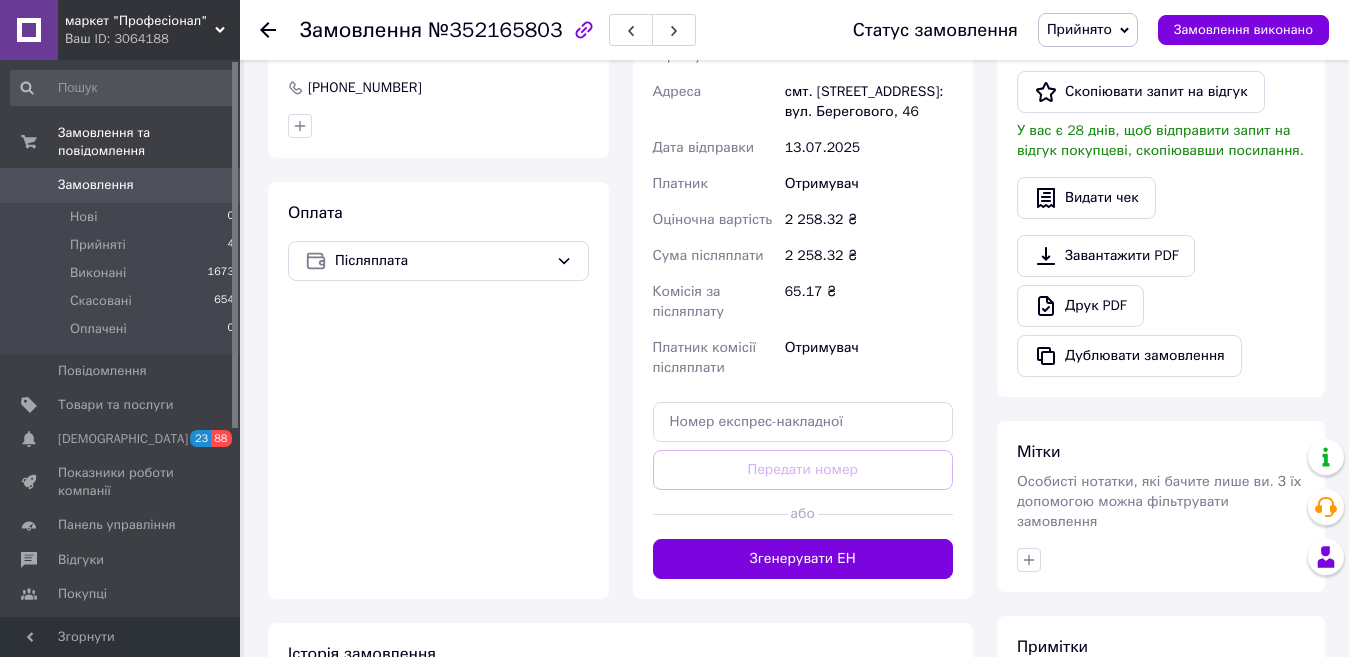 scroll, scrollTop: 400, scrollLeft: 0, axis: vertical 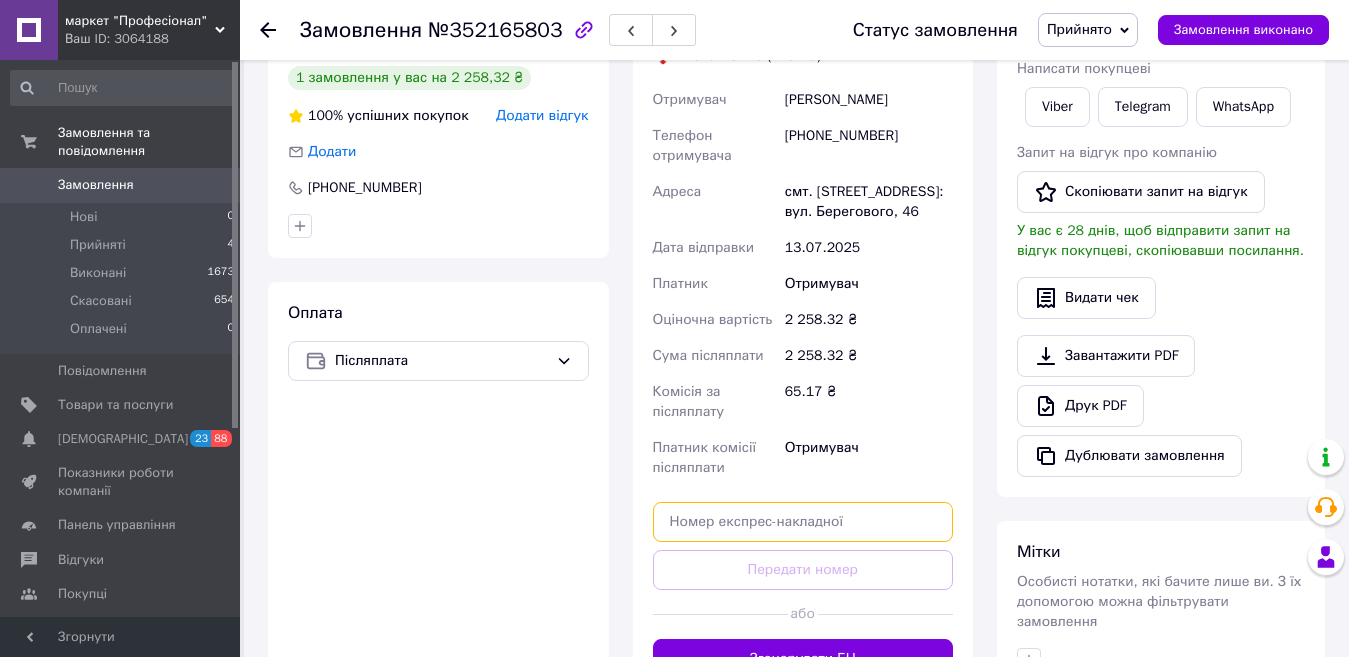 paste on "59001413666228" 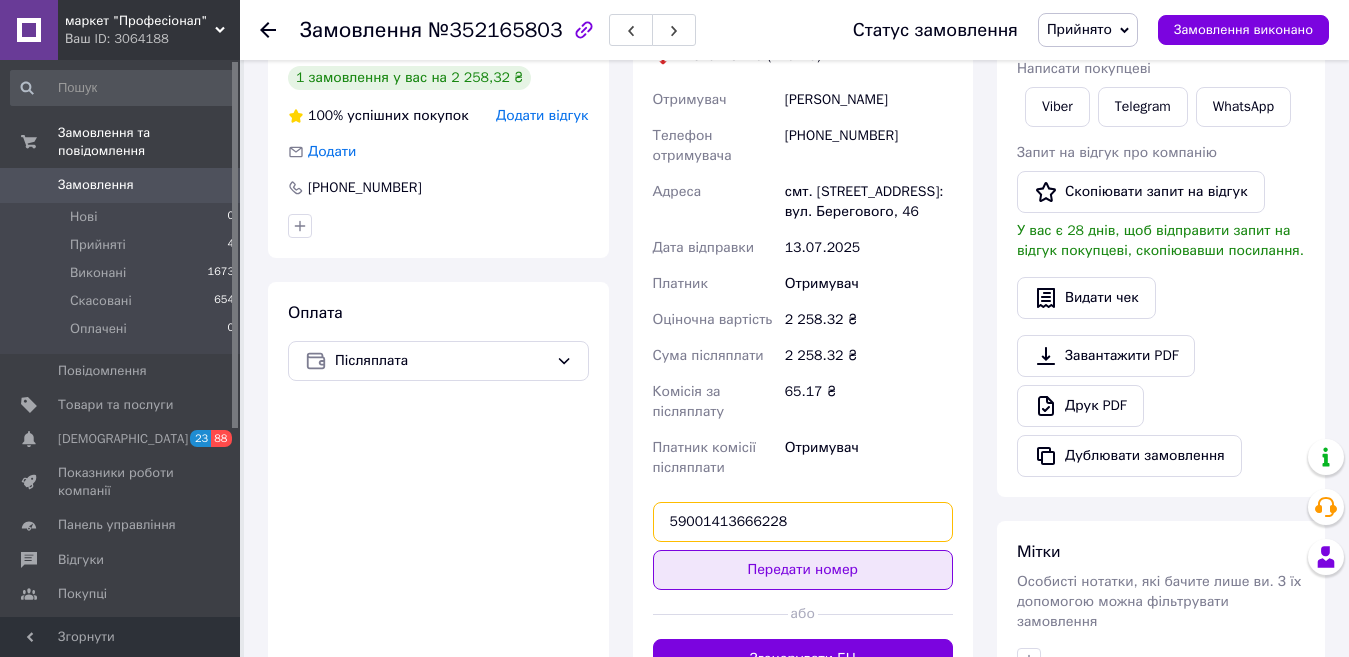 type on "59001413666228" 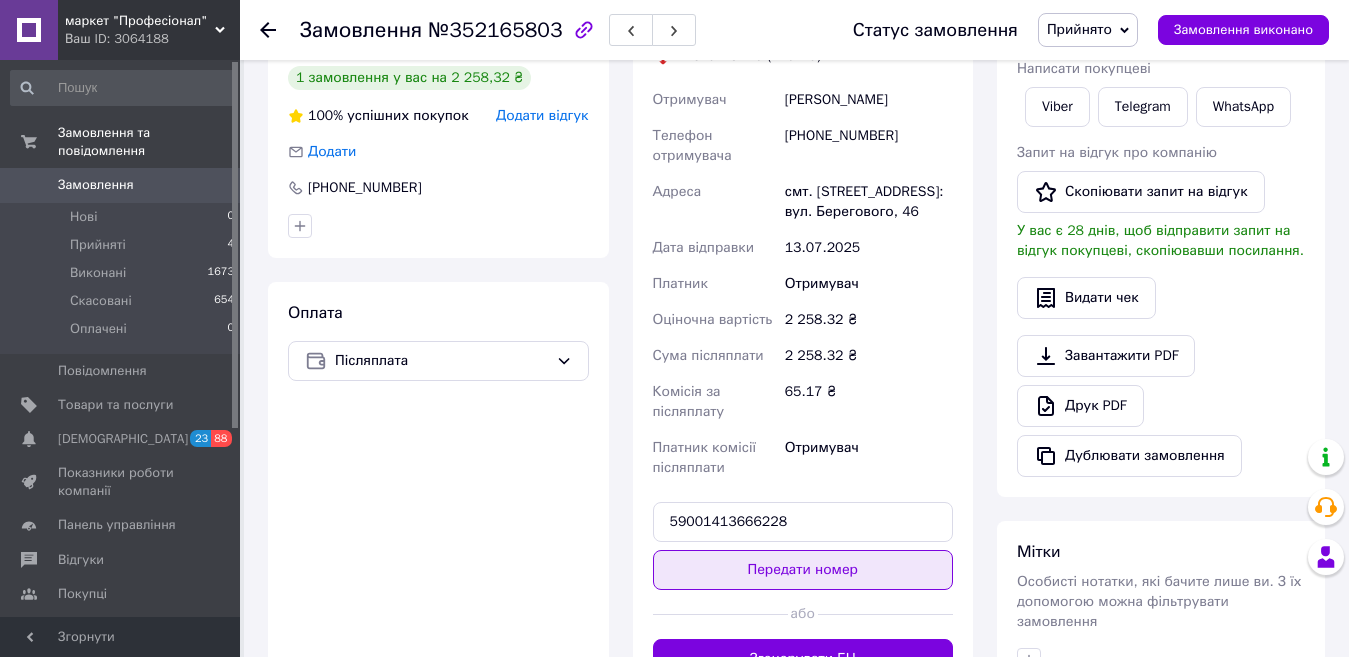 click on "Передати номер" at bounding box center [803, 570] 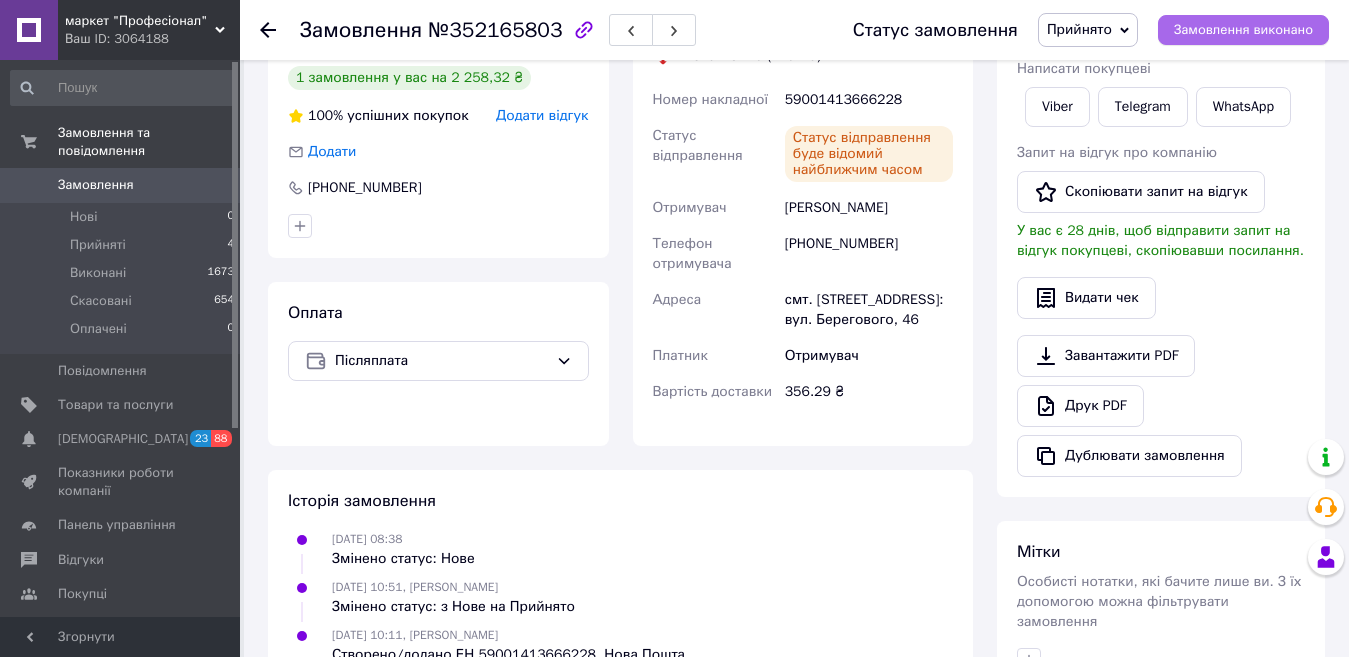 click on "Замовлення виконано" at bounding box center [1243, 30] 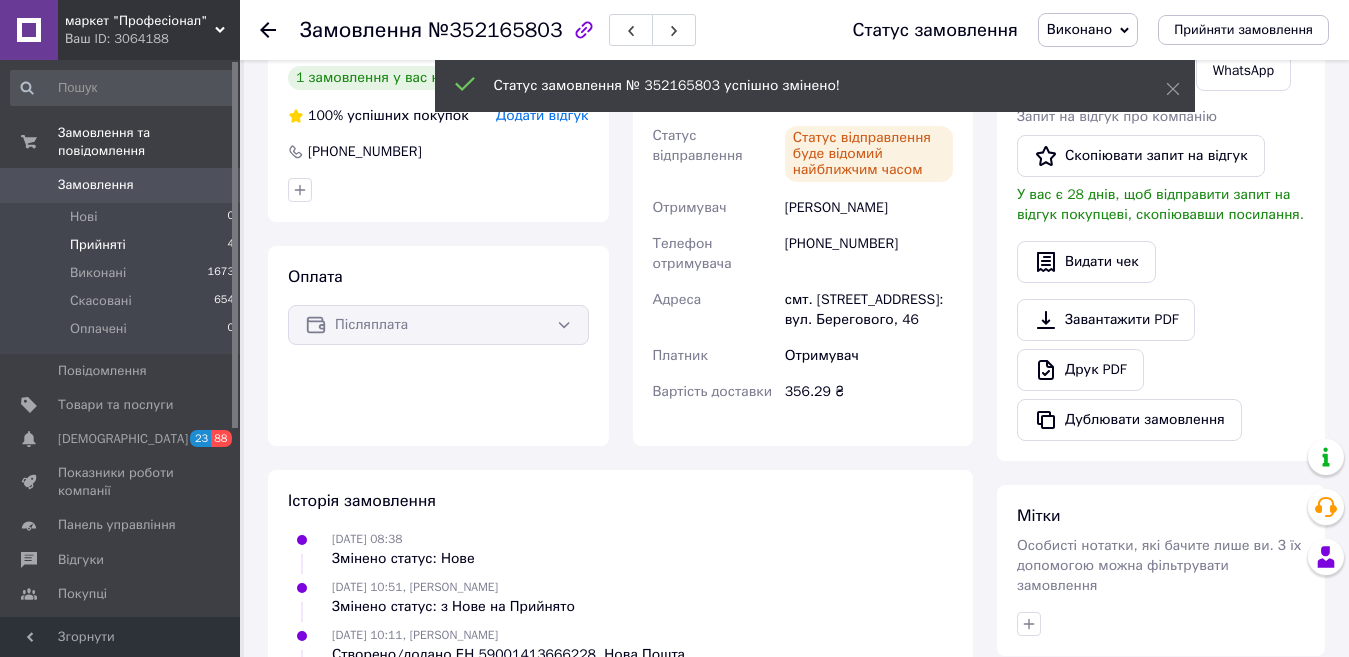 click on "Прийняті" at bounding box center [98, 245] 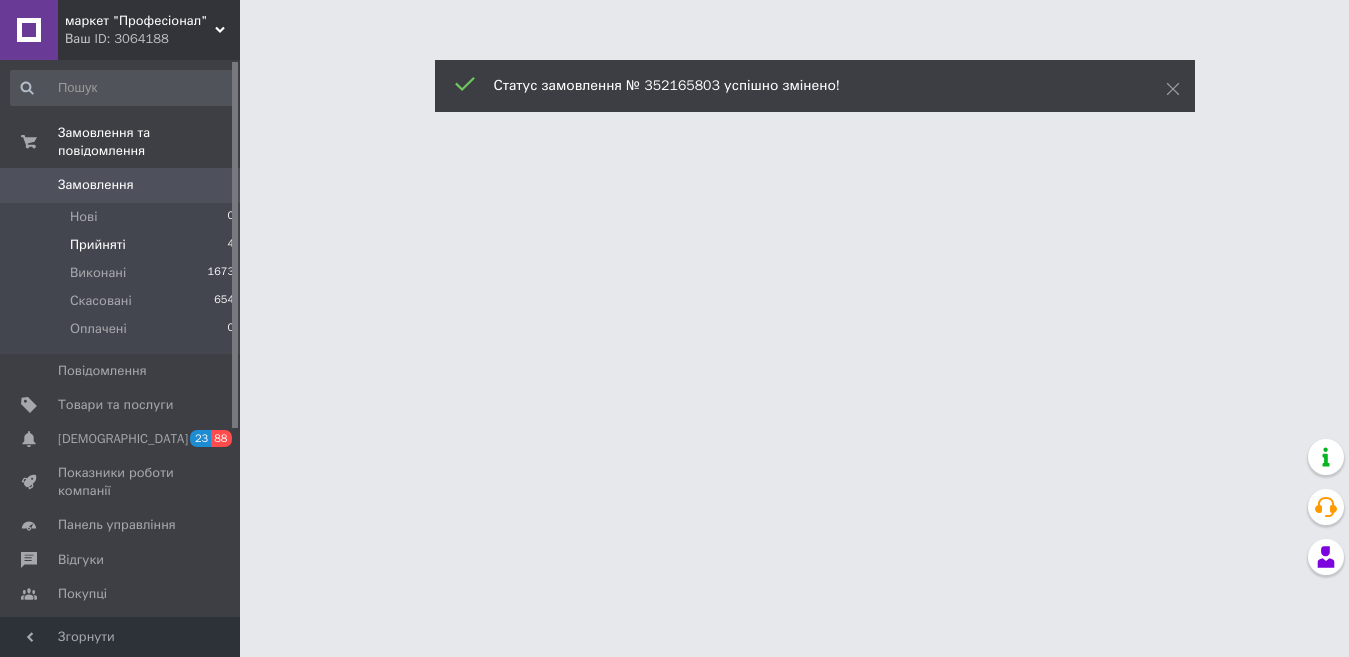 scroll, scrollTop: 0, scrollLeft: 0, axis: both 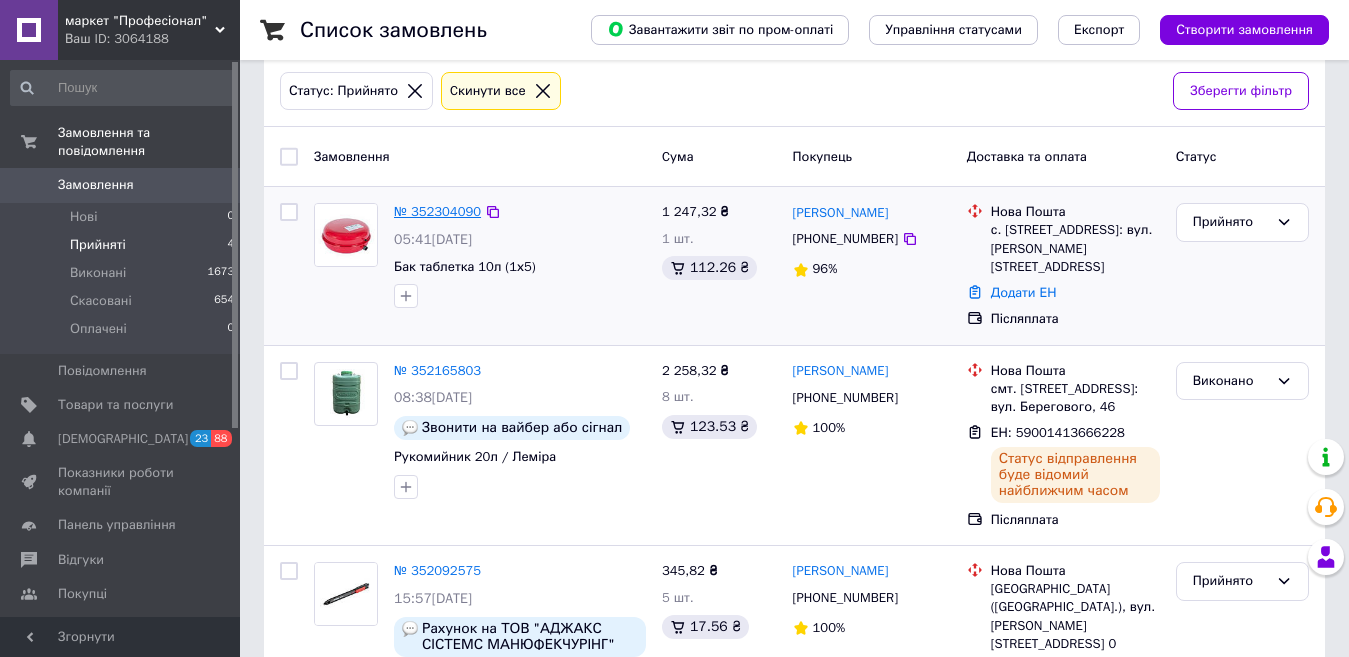 click on "№ 352304090" at bounding box center (437, 211) 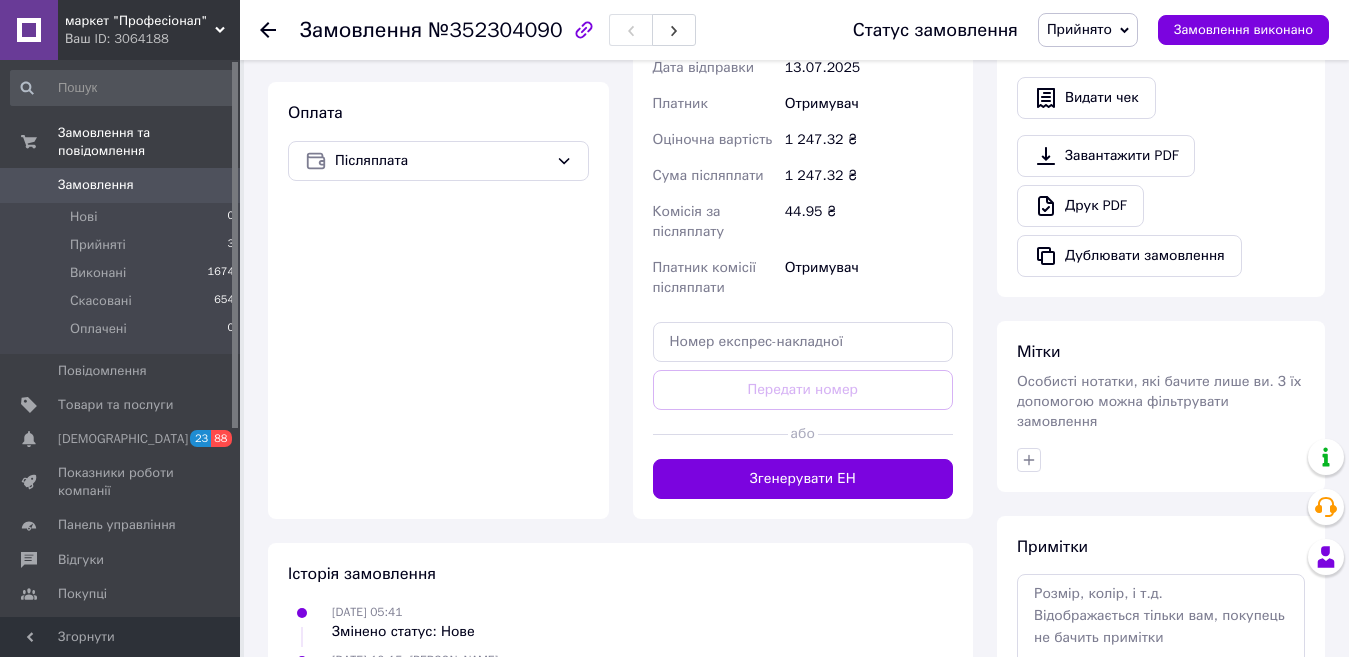 scroll, scrollTop: 500, scrollLeft: 0, axis: vertical 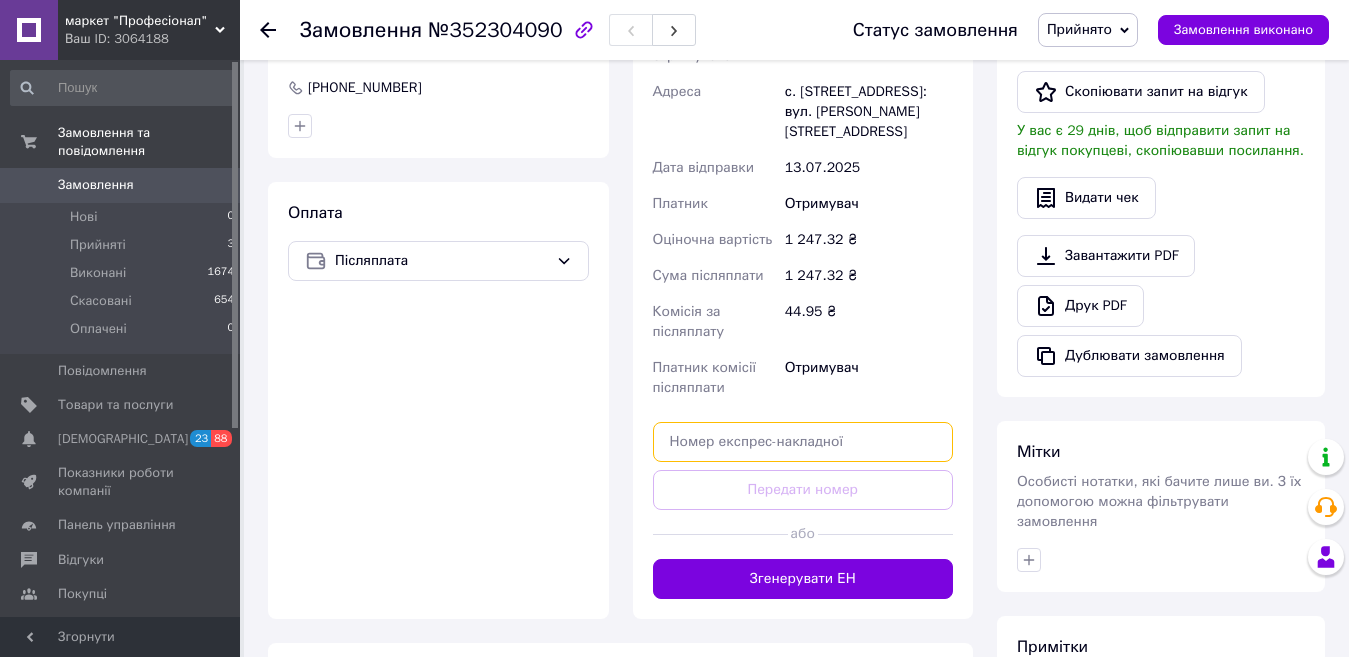 paste on "59001413667362" 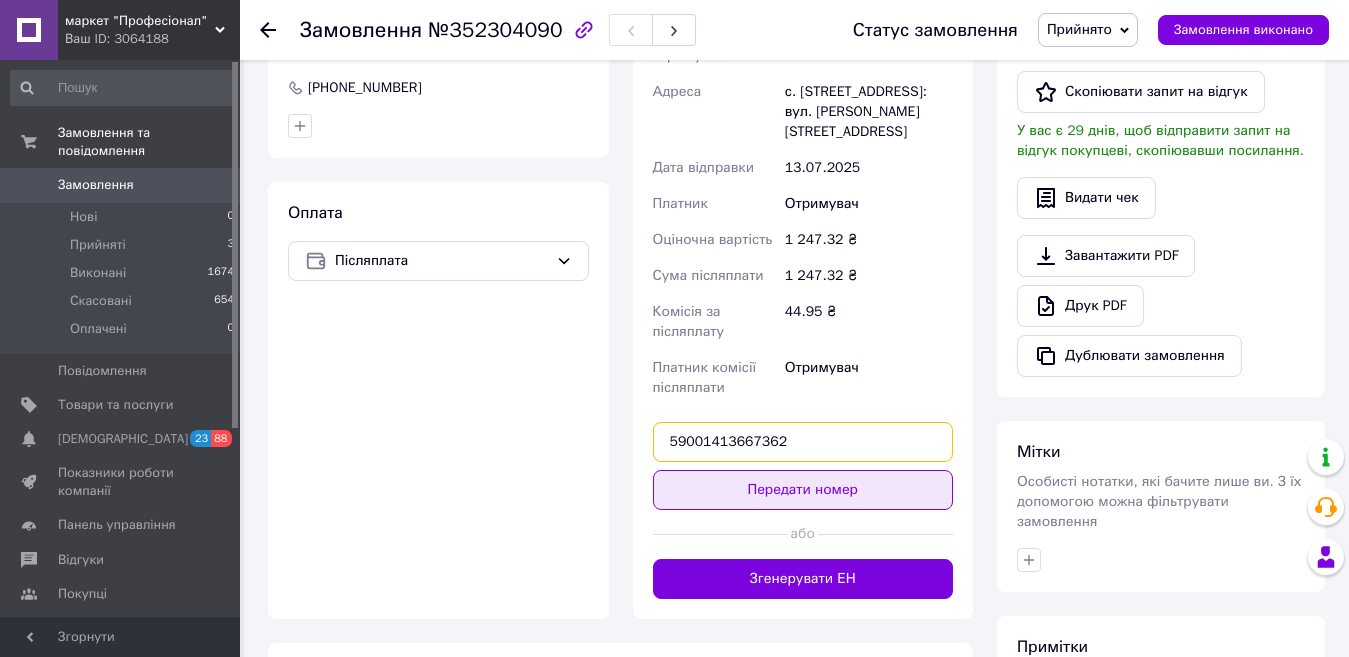 type on "59001413667362" 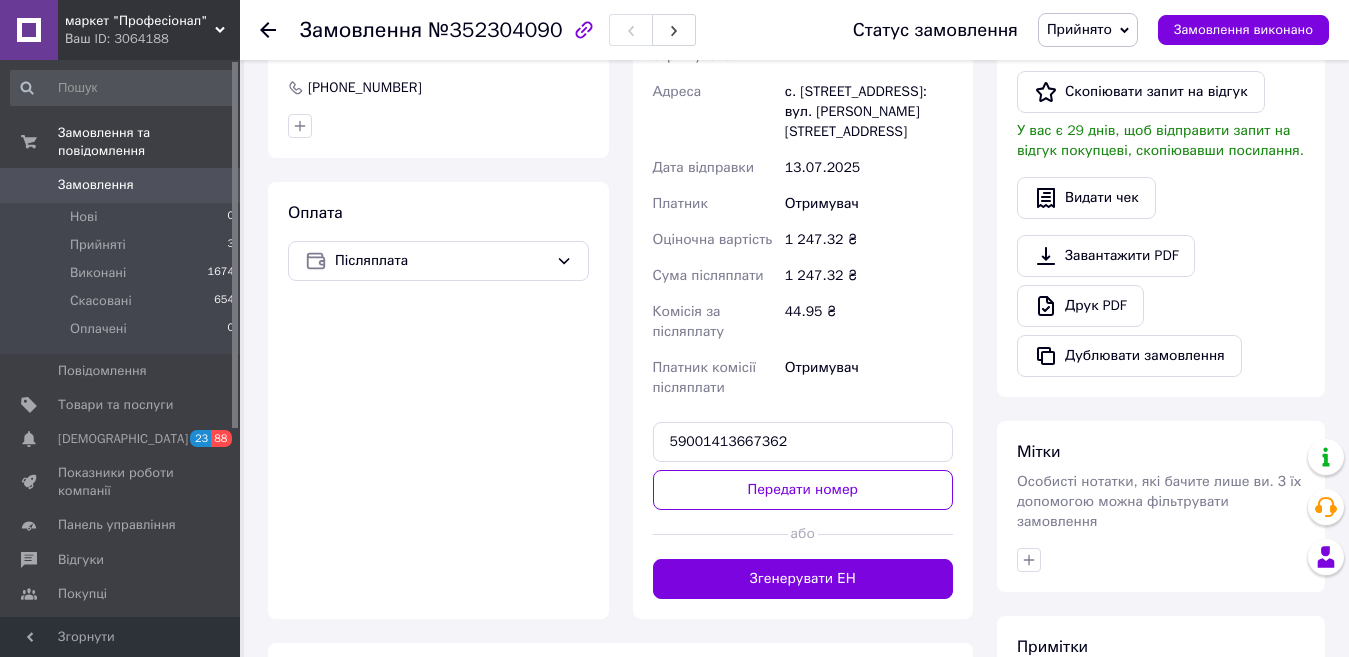 click on "Передати номер" at bounding box center (803, 490) 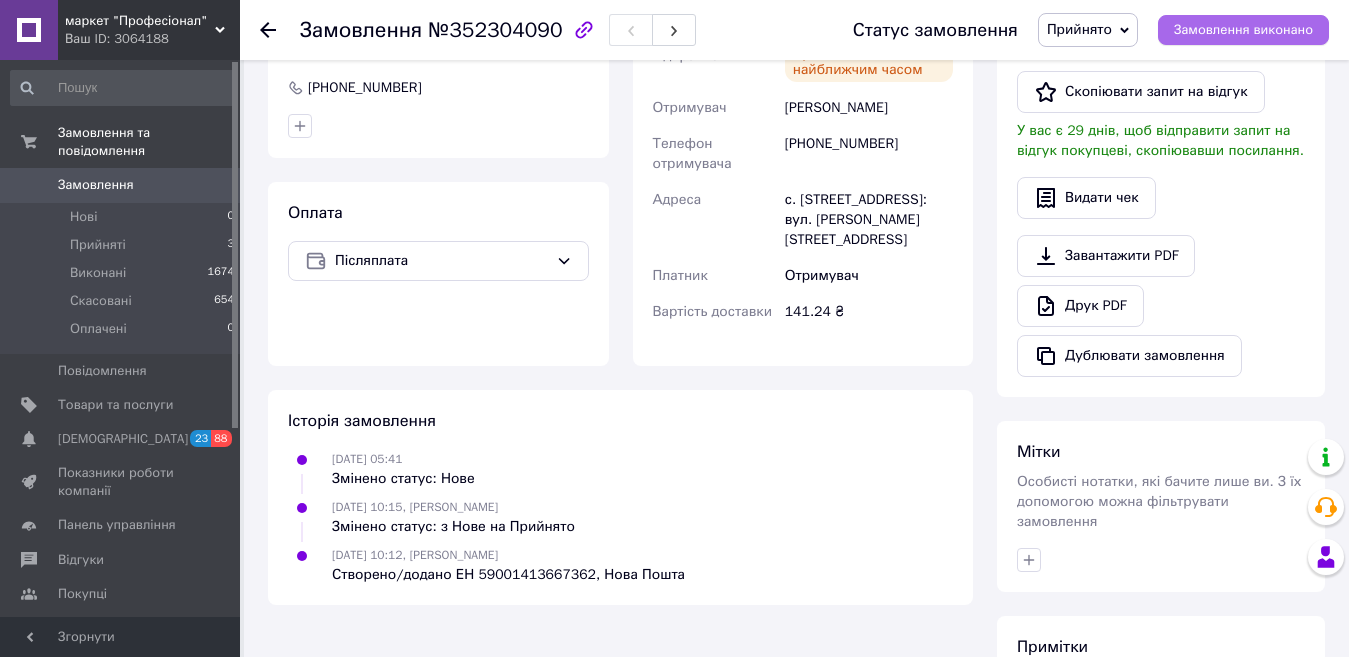click on "Замовлення виконано" at bounding box center (1243, 30) 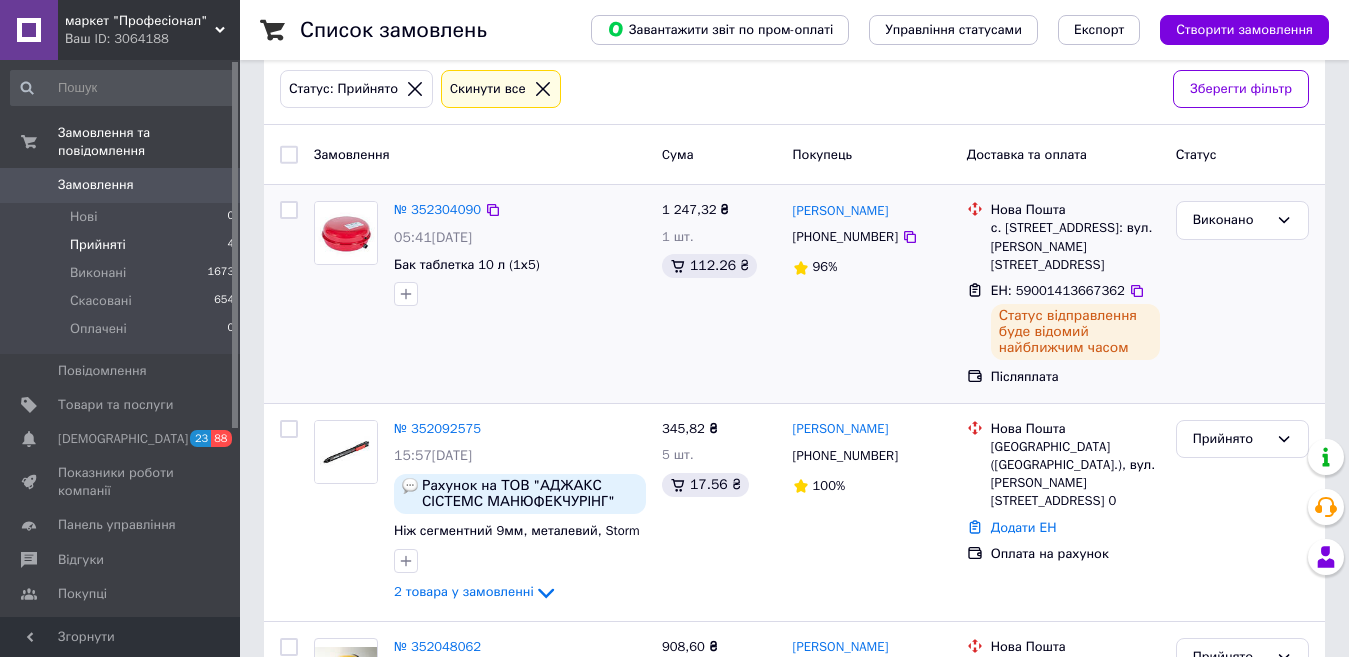scroll, scrollTop: 230, scrollLeft: 0, axis: vertical 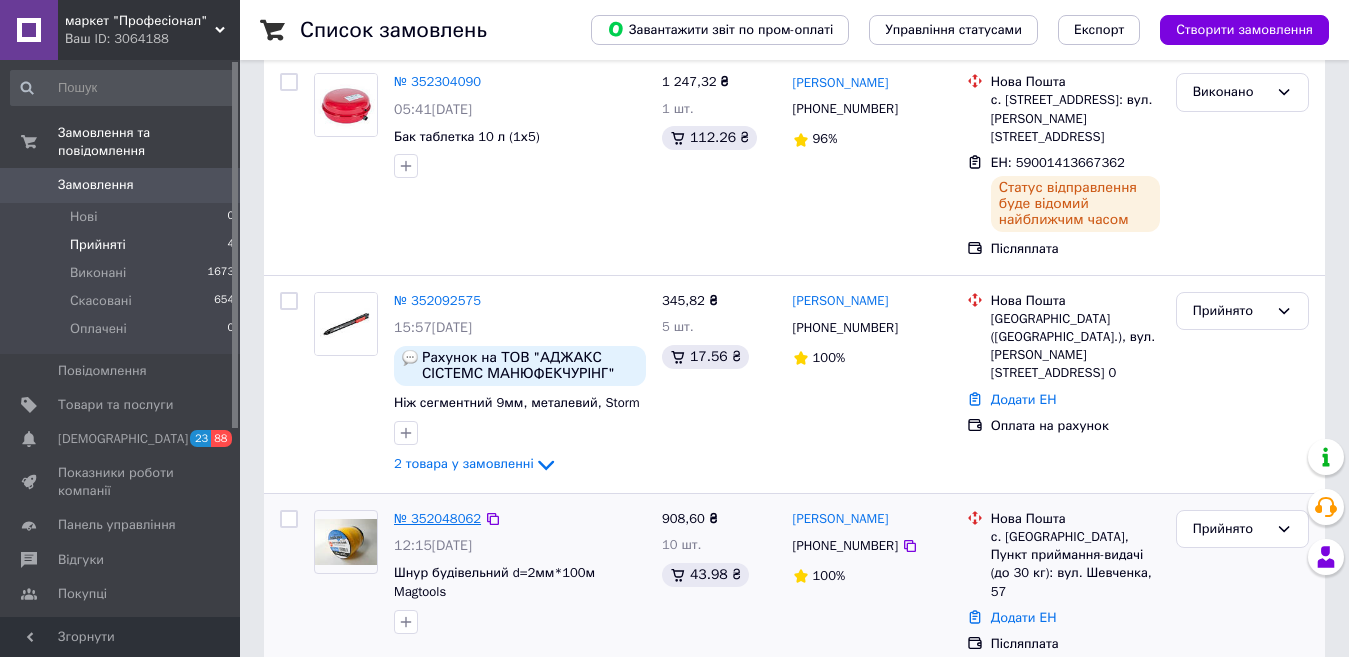 click on "№ 352048062" at bounding box center [437, 518] 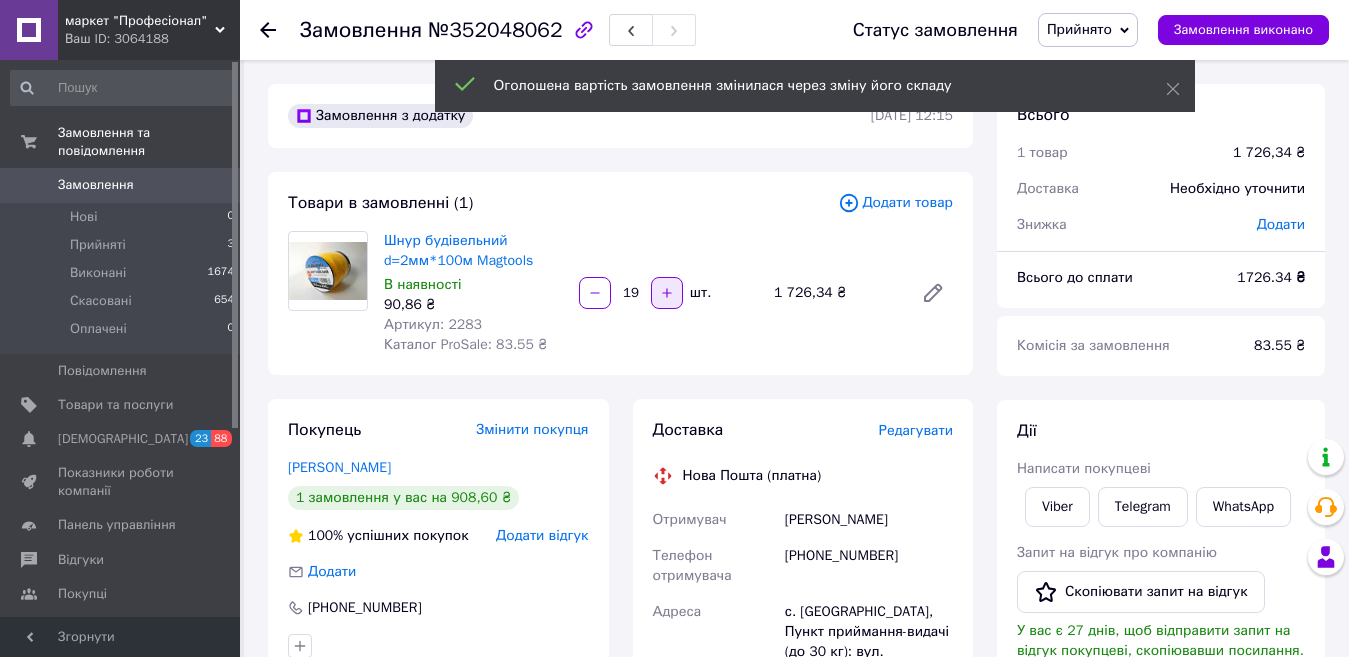 click 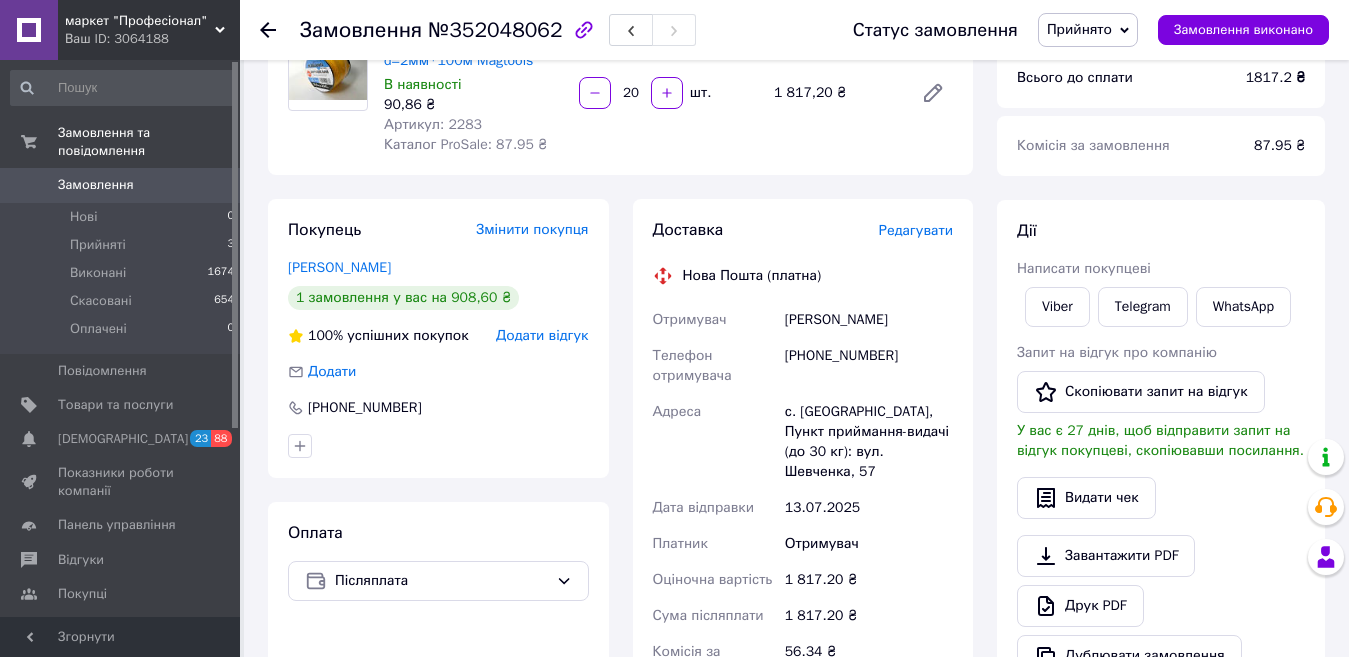 scroll, scrollTop: 100, scrollLeft: 0, axis: vertical 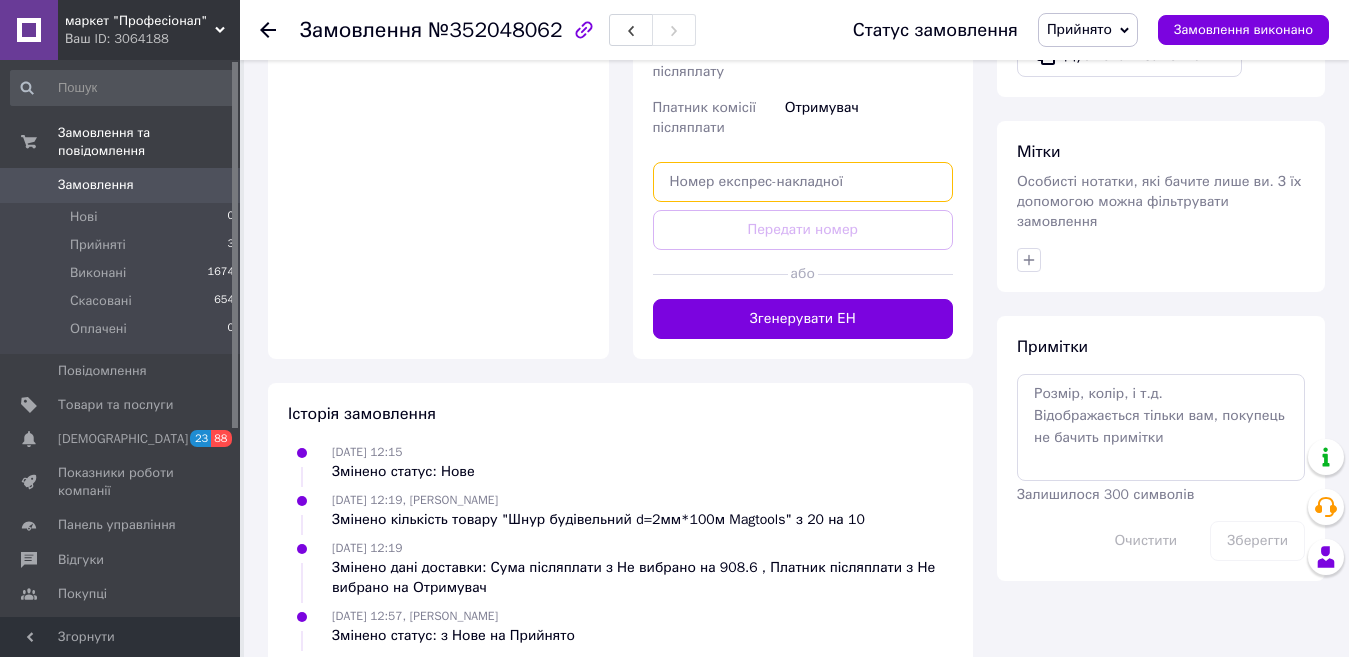 paste on "59001413666929" 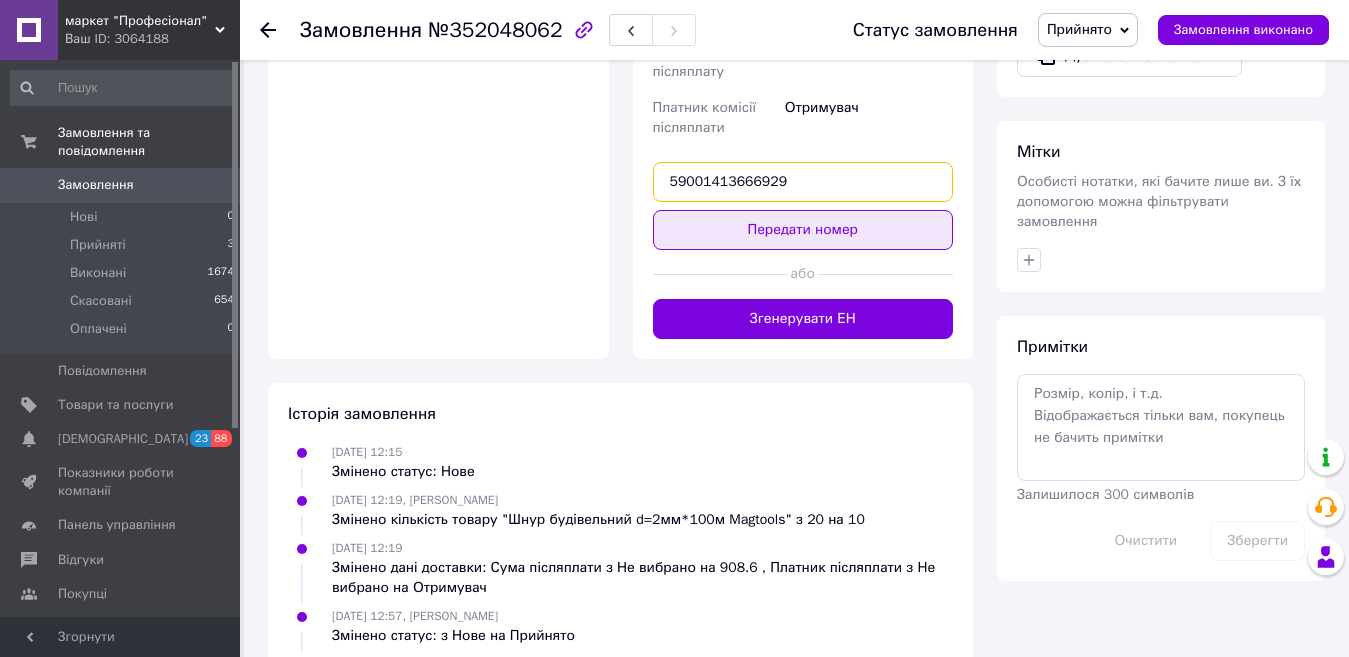 type on "59001413666929" 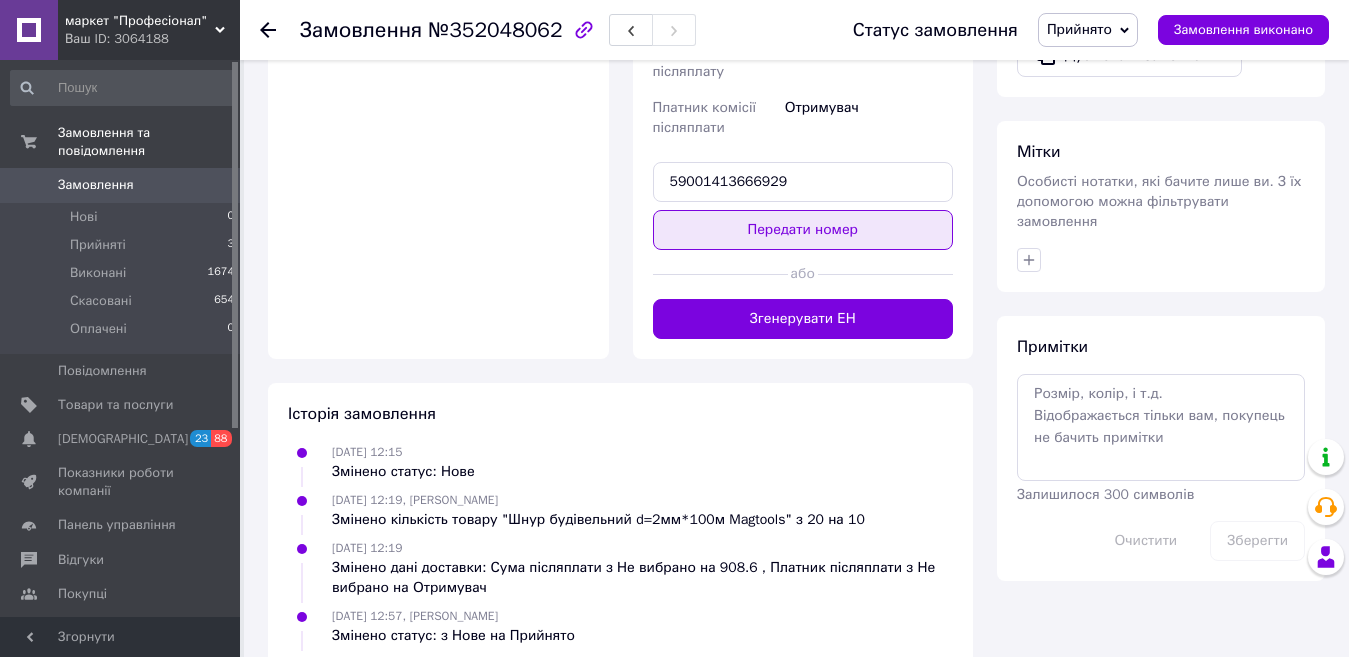 click on "Передати номер" at bounding box center (803, 230) 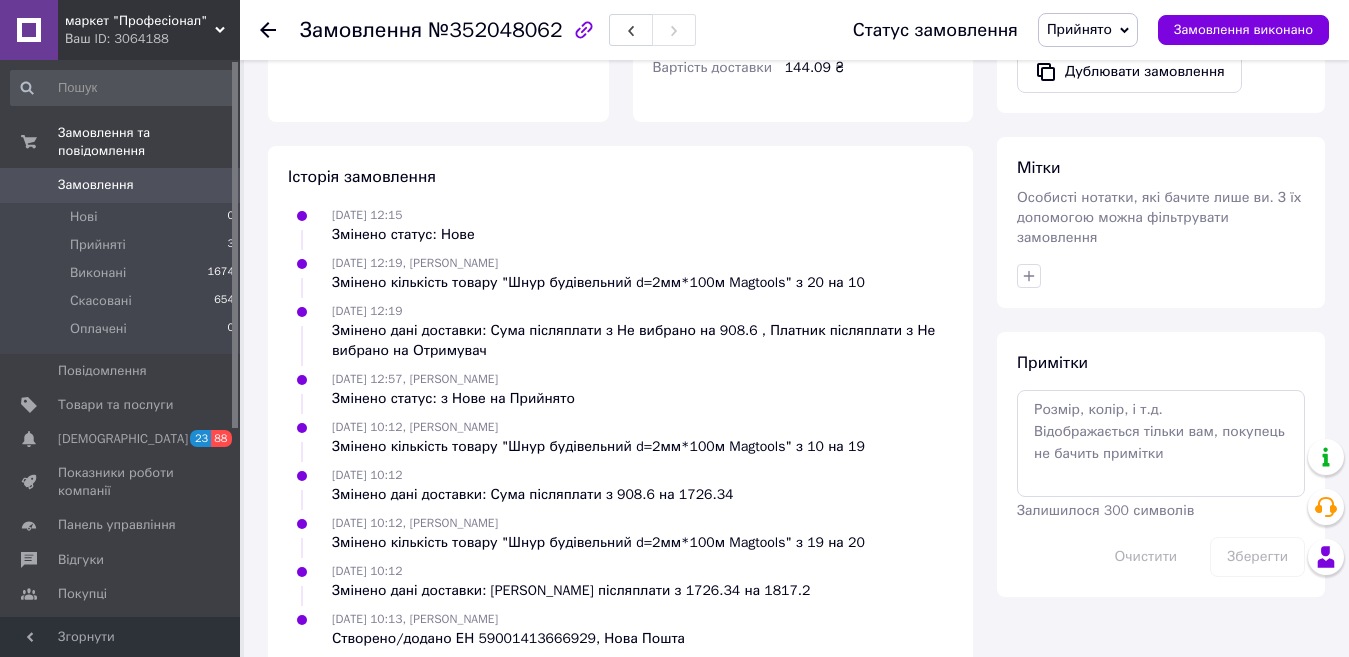 scroll, scrollTop: 800, scrollLeft: 0, axis: vertical 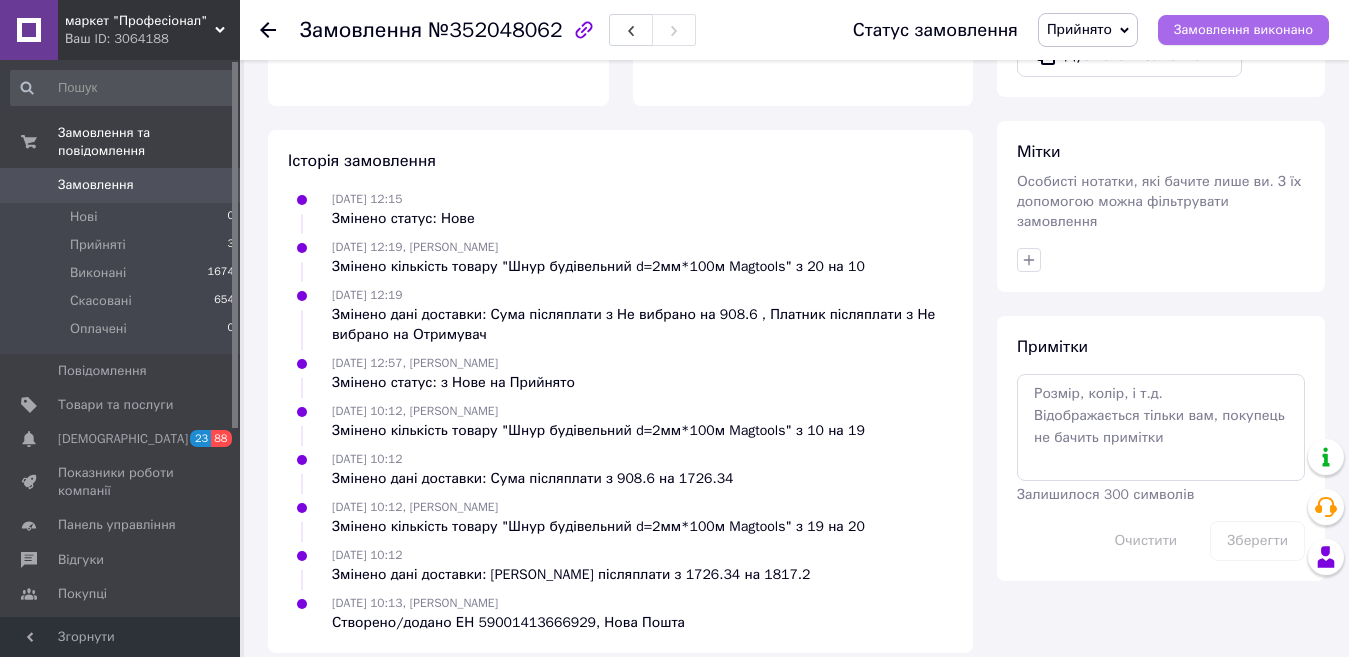 click on "Замовлення виконано" at bounding box center (1243, 30) 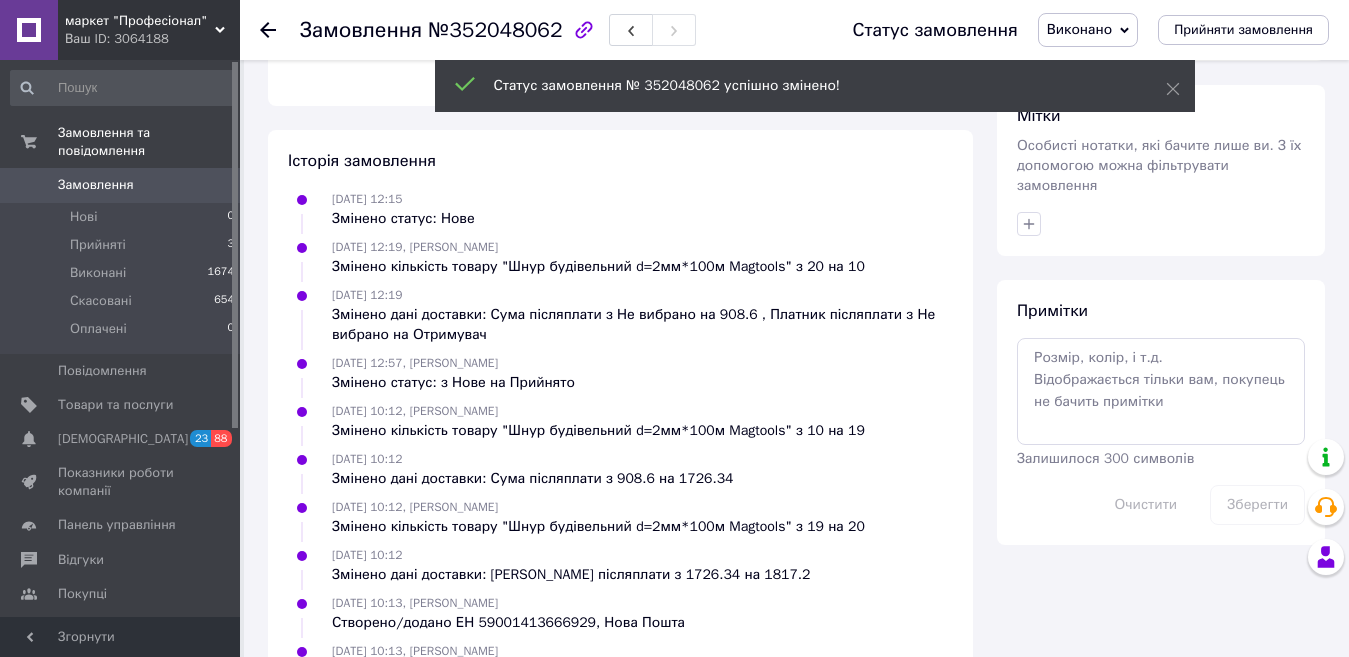 scroll, scrollTop: 764, scrollLeft: 0, axis: vertical 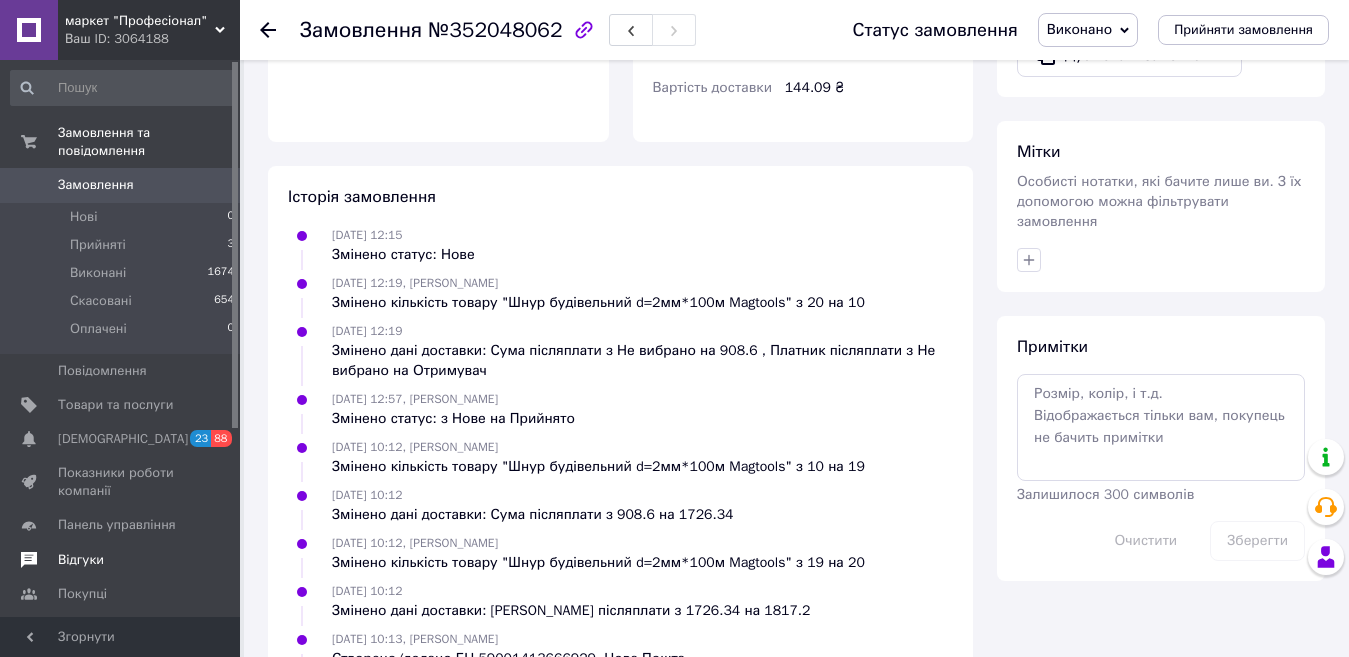 click on "Відгуки" at bounding box center (81, 560) 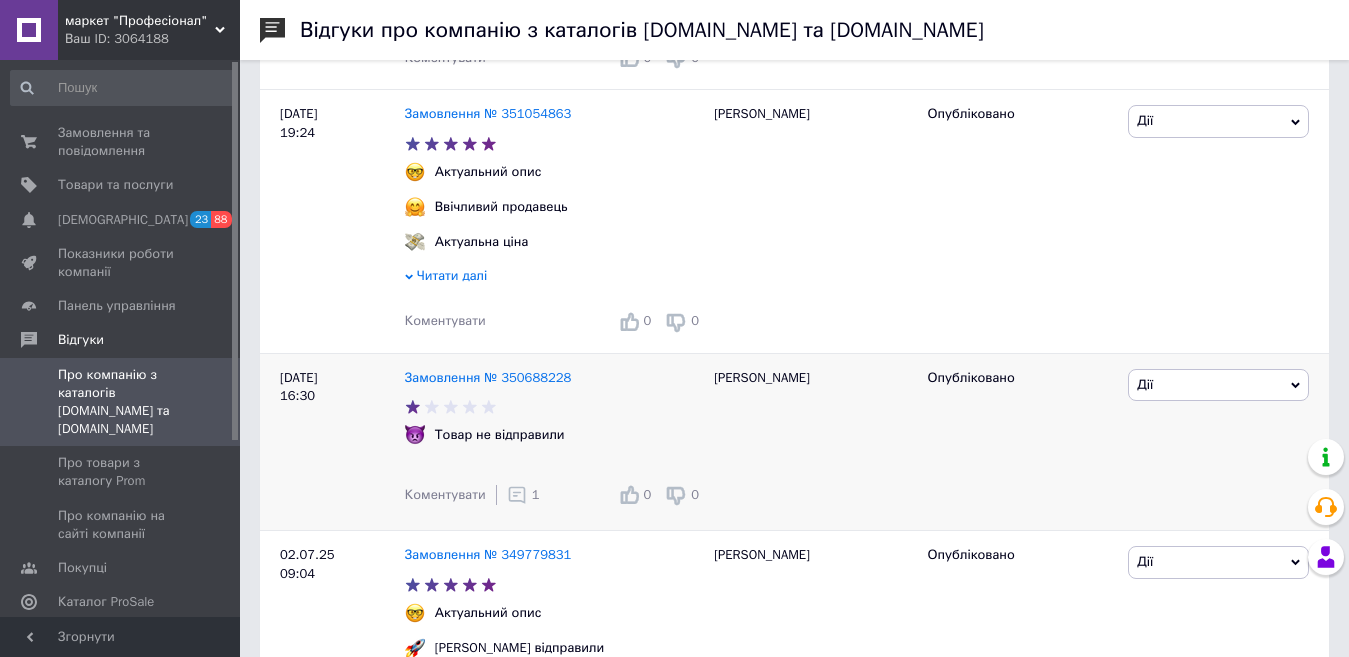 scroll, scrollTop: 900, scrollLeft: 0, axis: vertical 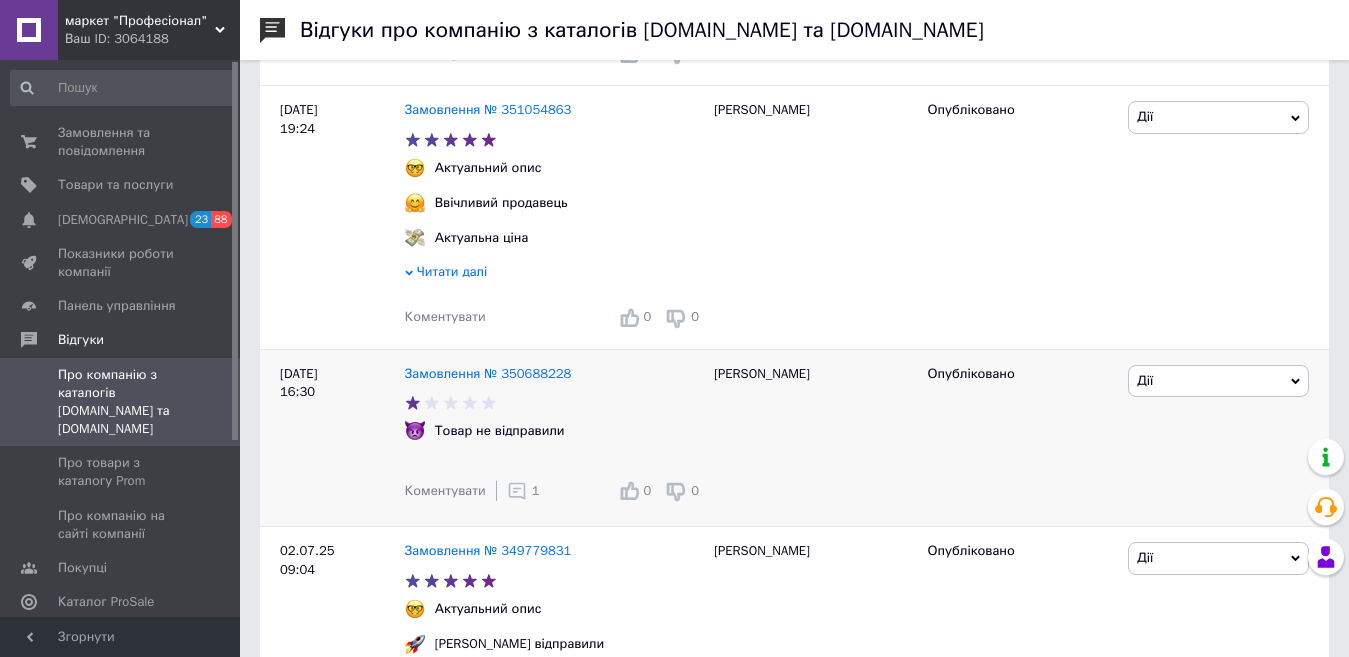click on "[PERSON_NAME]" at bounding box center [810, 438] 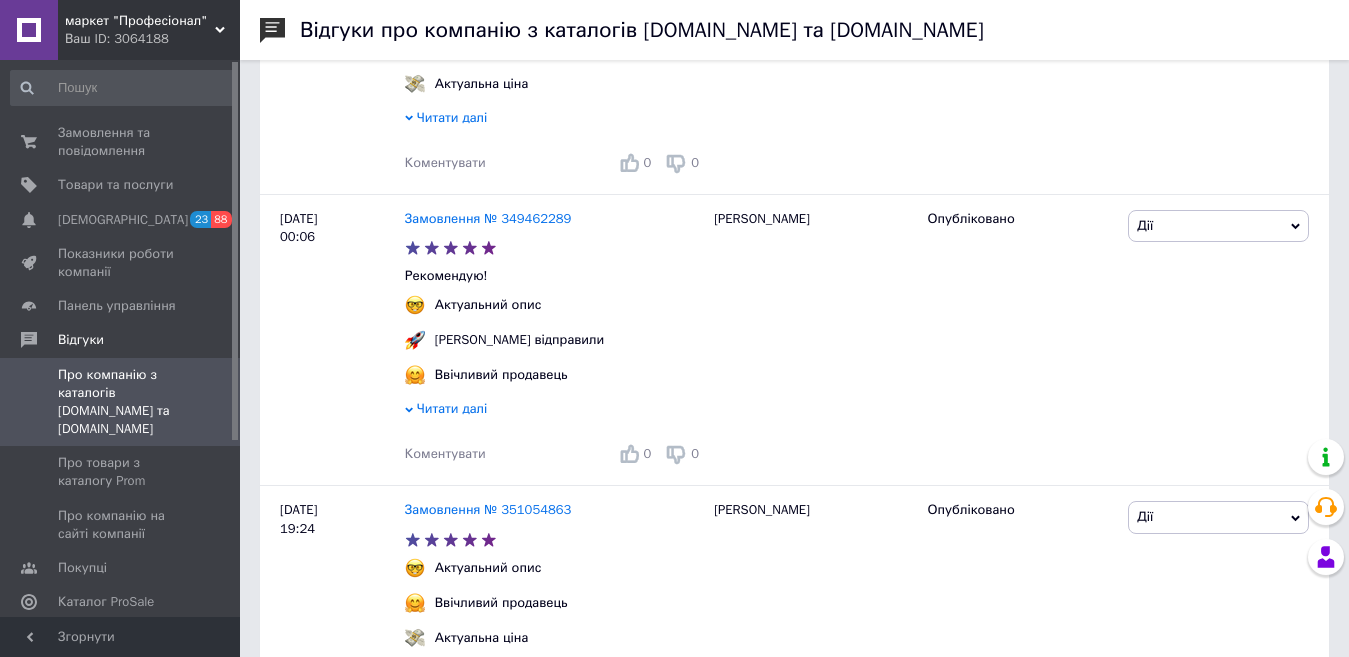 scroll, scrollTop: 0, scrollLeft: 0, axis: both 